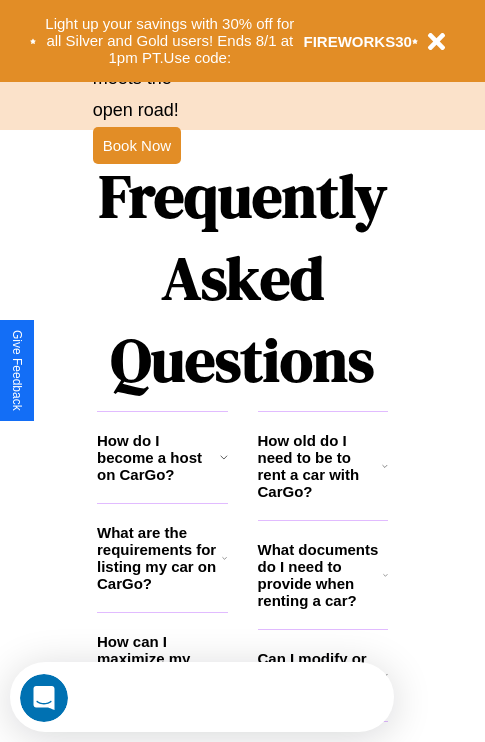 scroll, scrollTop: 2423, scrollLeft: 0, axis: vertical 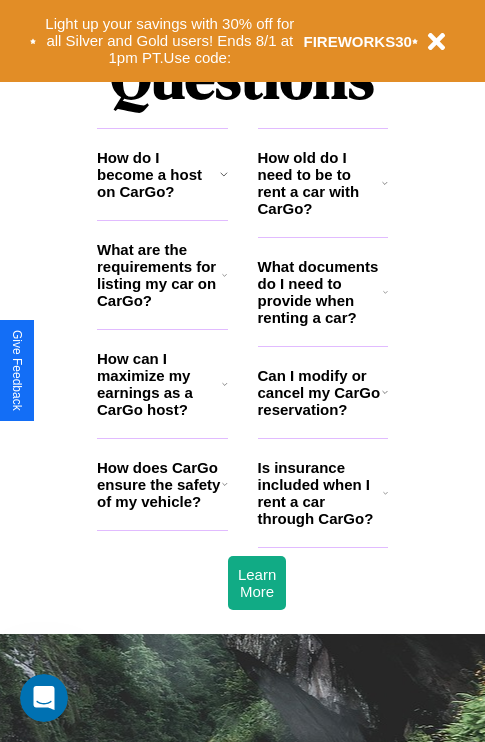 click on "Is insurance included when I rent a car through CarGo?" at bounding box center [320, 493] 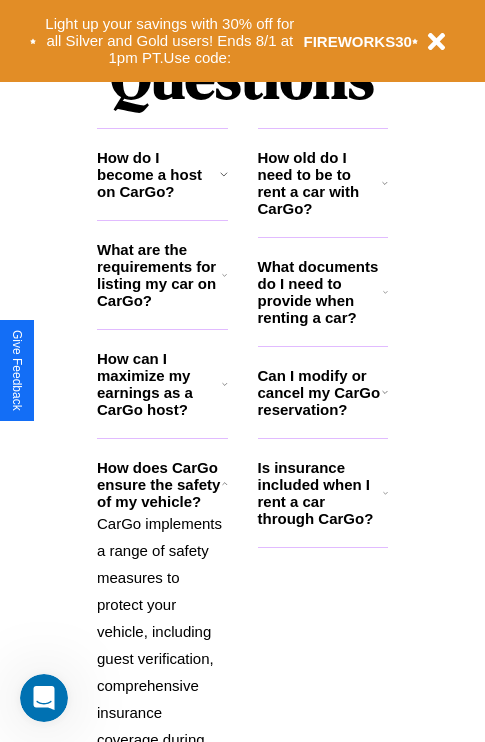 click on "How old do I need to be to rent a car with CarGo?" at bounding box center (320, 183) 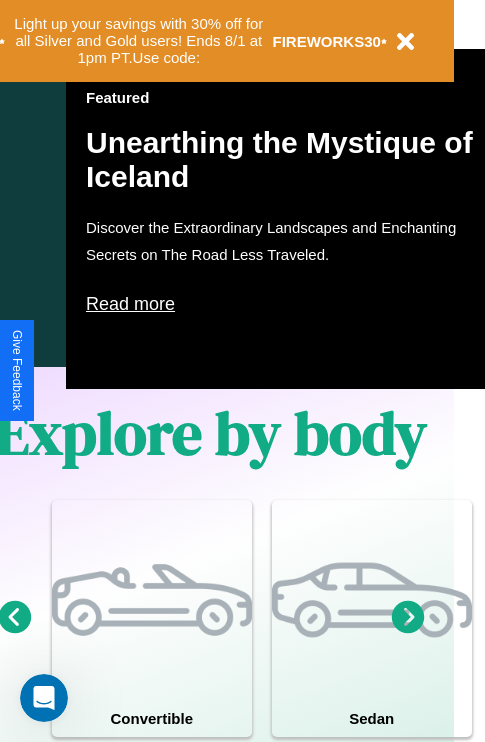 scroll, scrollTop: 997, scrollLeft: 32, axis: both 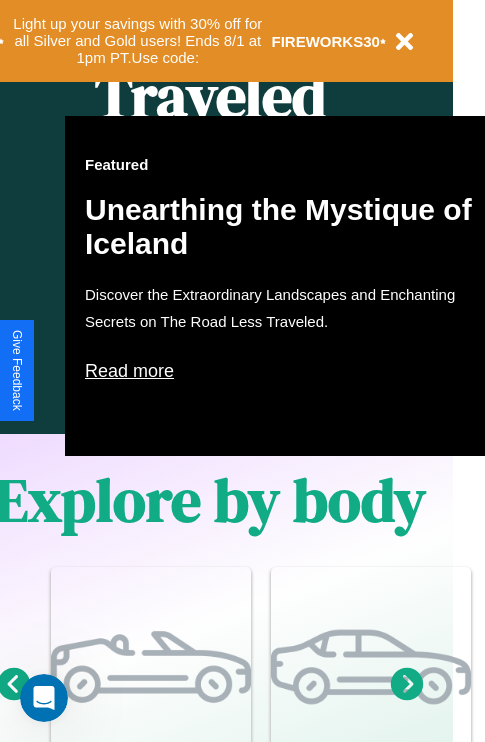 click on "Read more" at bounding box center (285, 371) 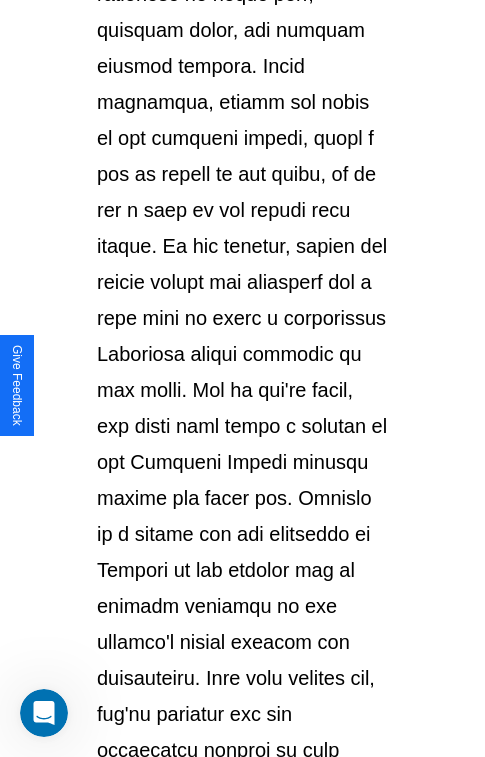scroll, scrollTop: 3458, scrollLeft: 0, axis: vertical 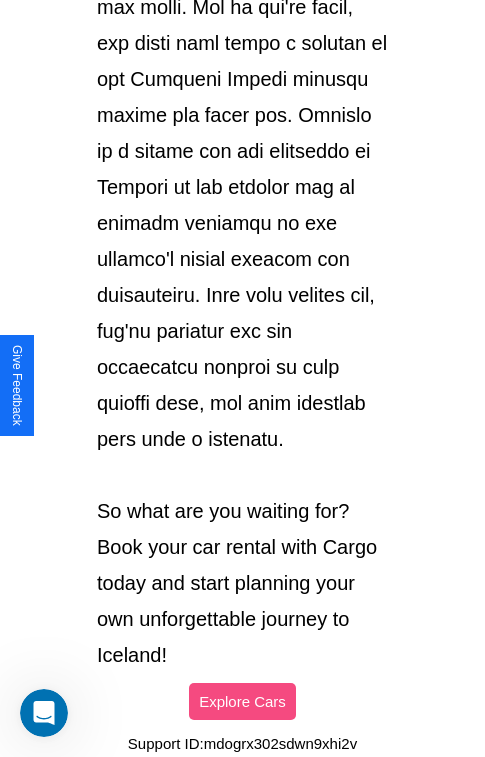 click on "Explore Cars" at bounding box center (242, 701) 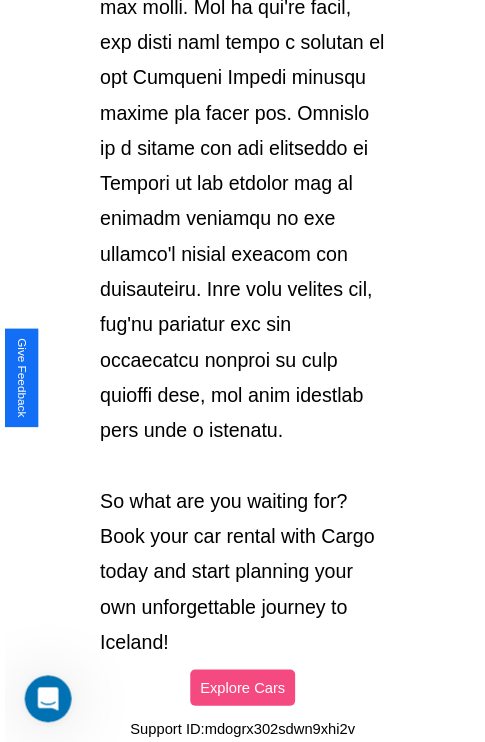 scroll, scrollTop: 997, scrollLeft: 32, axis: both 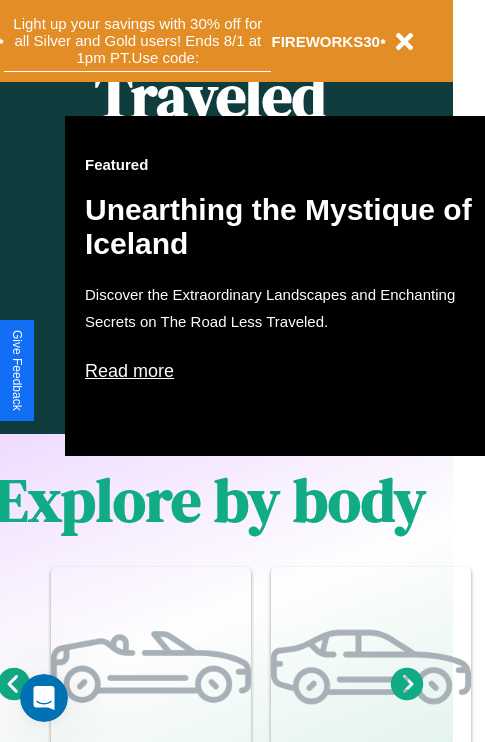 click on "Light up your savings with 30% off for all Silver and Gold users! Ends 8/1 at 1pm PT.  Use code:" at bounding box center [137, 41] 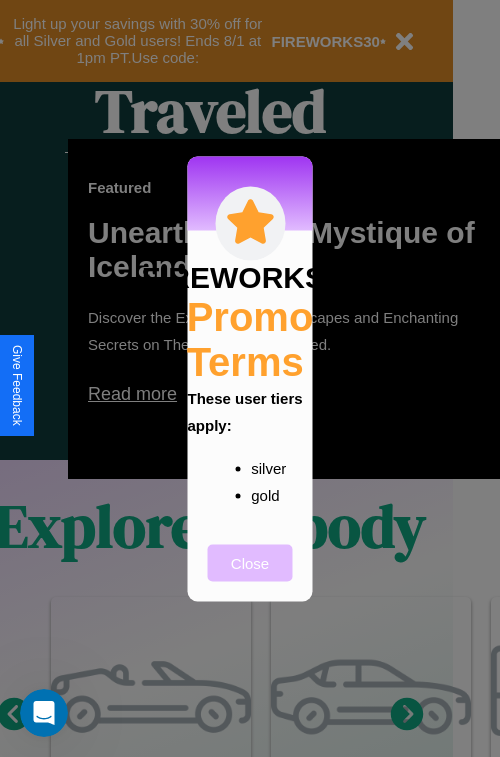 click on "Close" at bounding box center (250, 562) 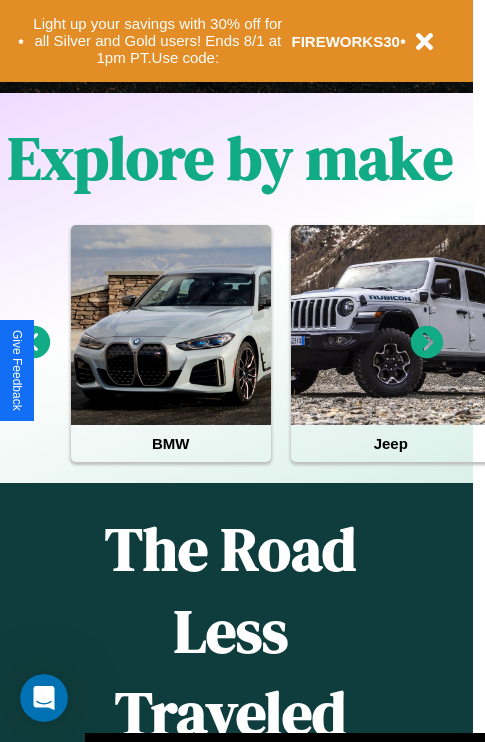 scroll, scrollTop: 0, scrollLeft: 0, axis: both 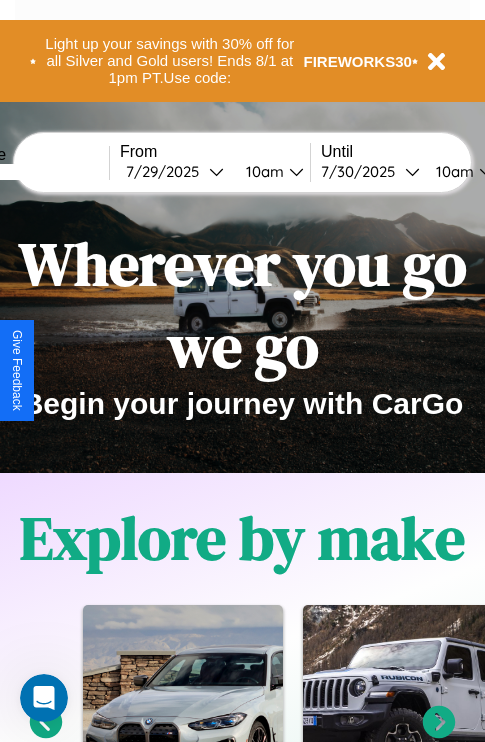 click at bounding box center [34, 172] 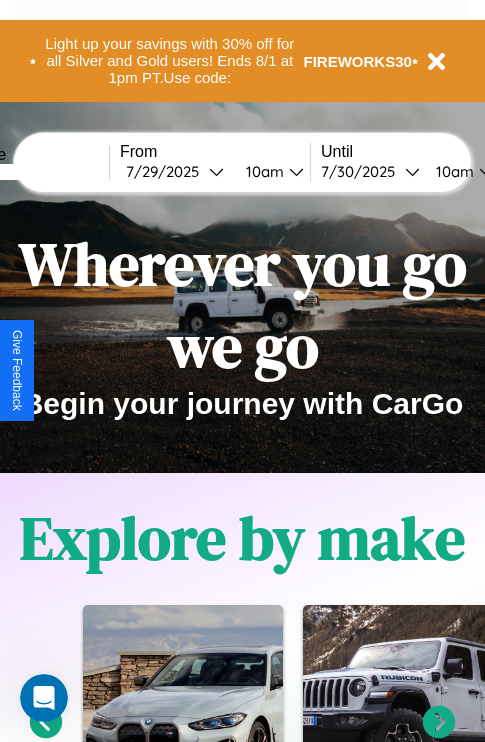 type on "*****" 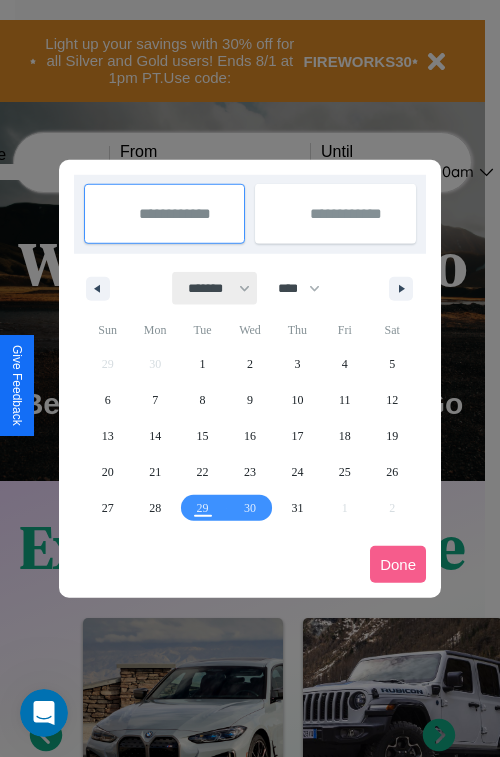 click on "******* ******** ***** ***** *** **** **** ****** ********* ******* ******** ********" at bounding box center (215, 288) 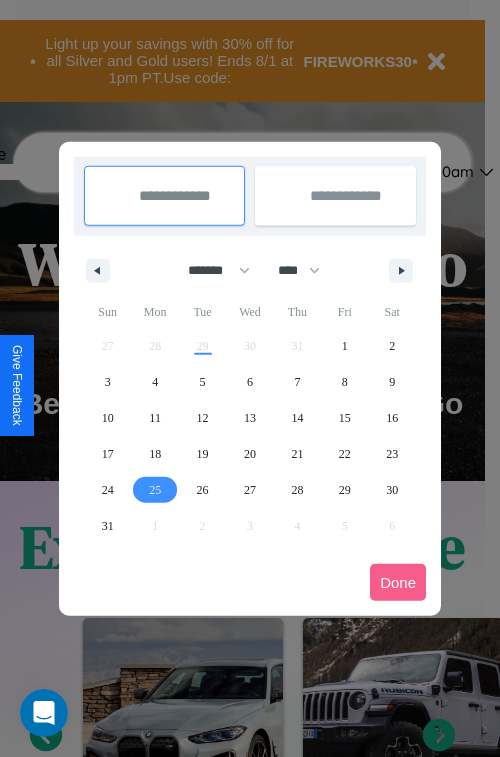 click on "25" at bounding box center [155, 490] 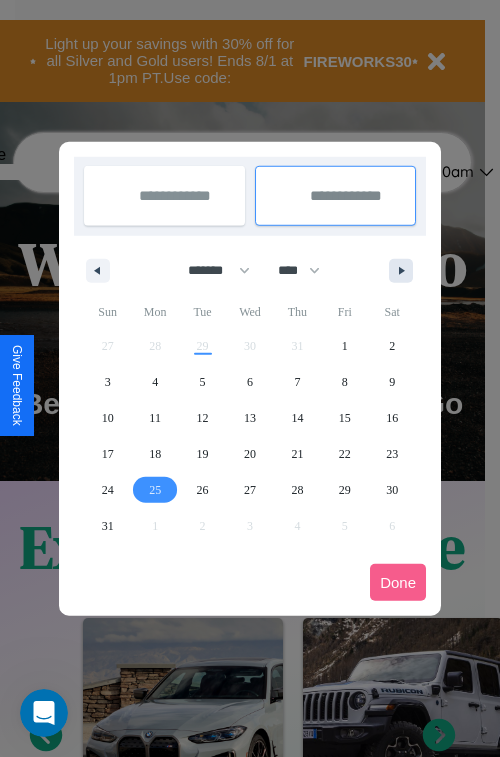 click at bounding box center [405, 271] 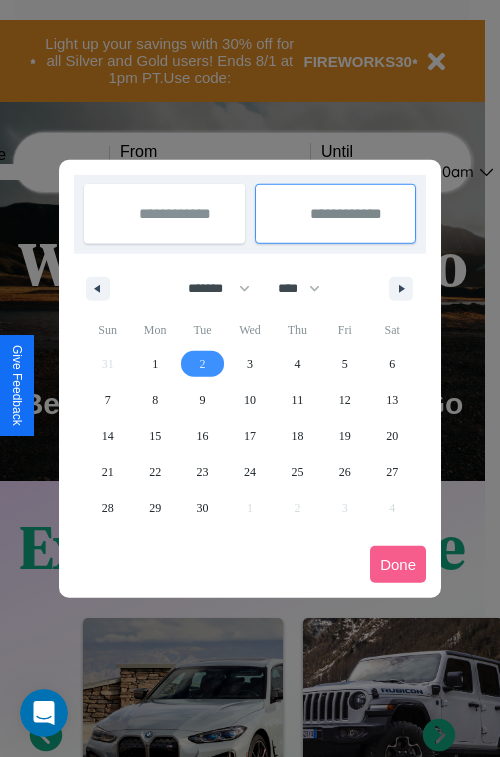 click on "2" at bounding box center [203, 364] 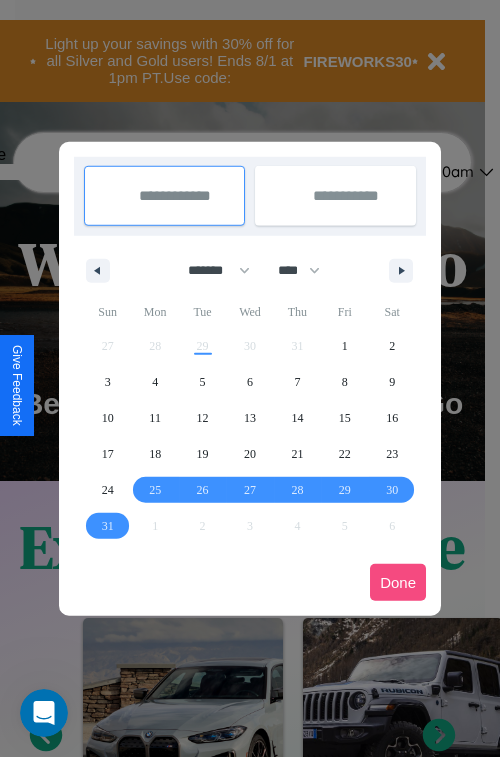 click on "Done" at bounding box center (398, 582) 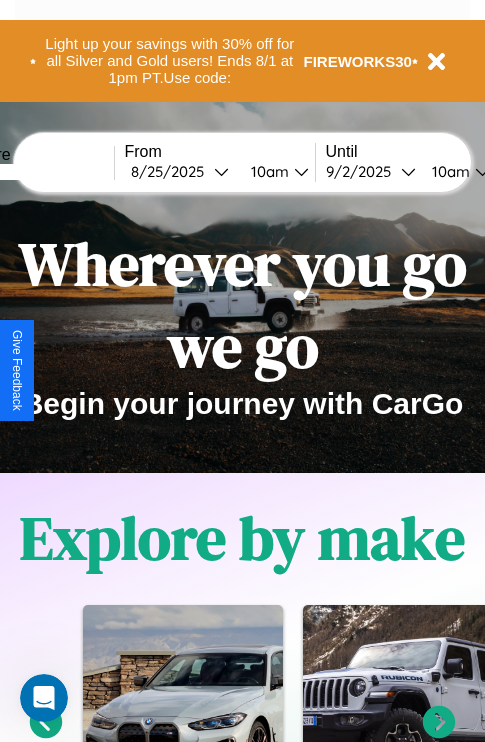 scroll, scrollTop: 0, scrollLeft: 73, axis: horizontal 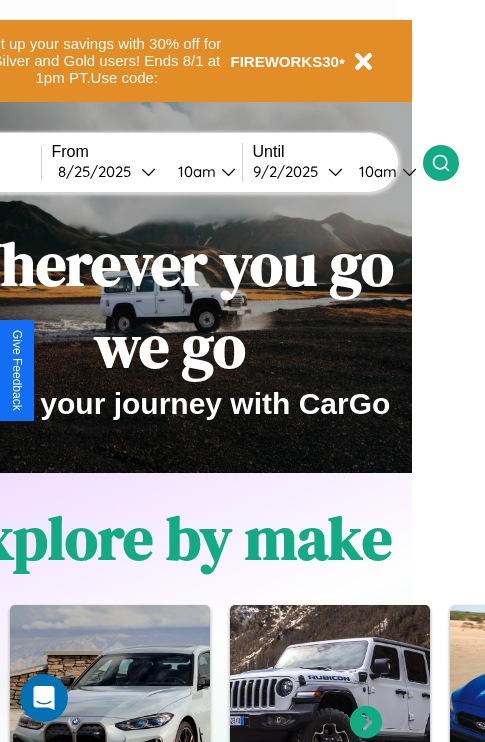 click 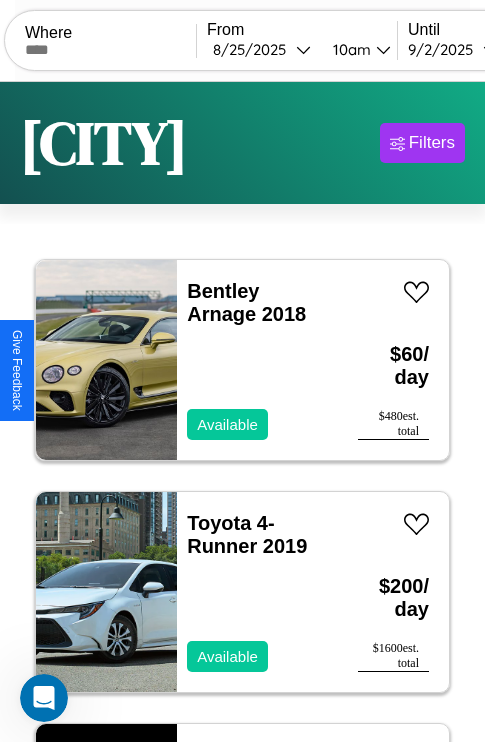 scroll, scrollTop: 95, scrollLeft: 0, axis: vertical 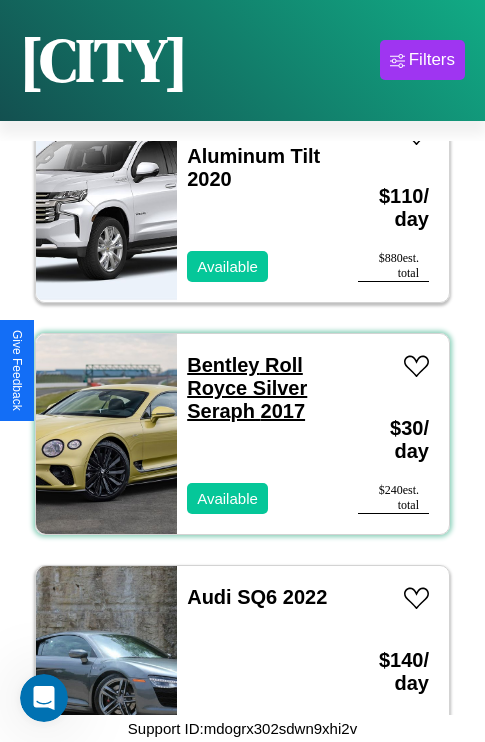 click on "Bentley   Roll Royce Silver Seraph   2017" at bounding box center [247, 388] 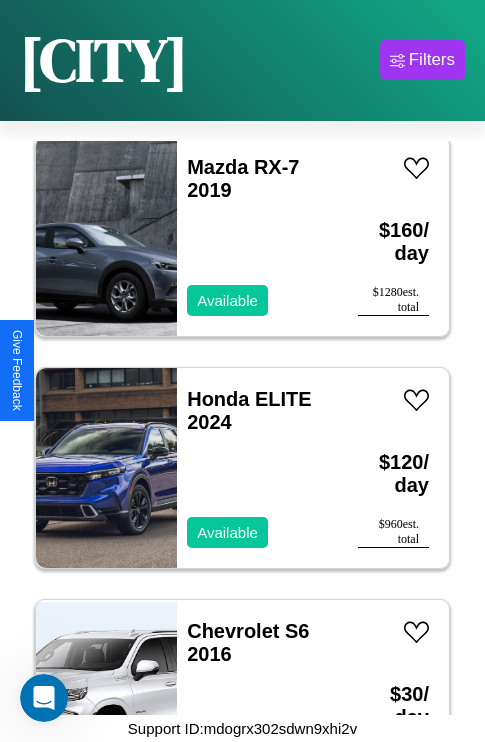 scroll, scrollTop: 1235, scrollLeft: 0, axis: vertical 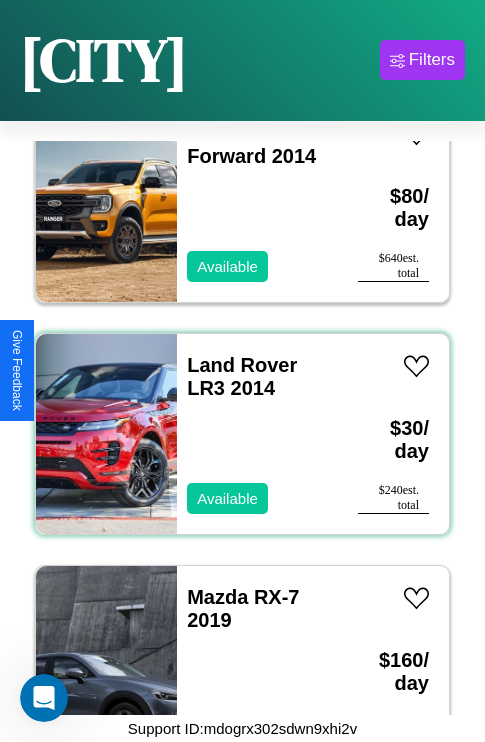 click on "Land Rover   LR3   2014 Available" at bounding box center [257, 434] 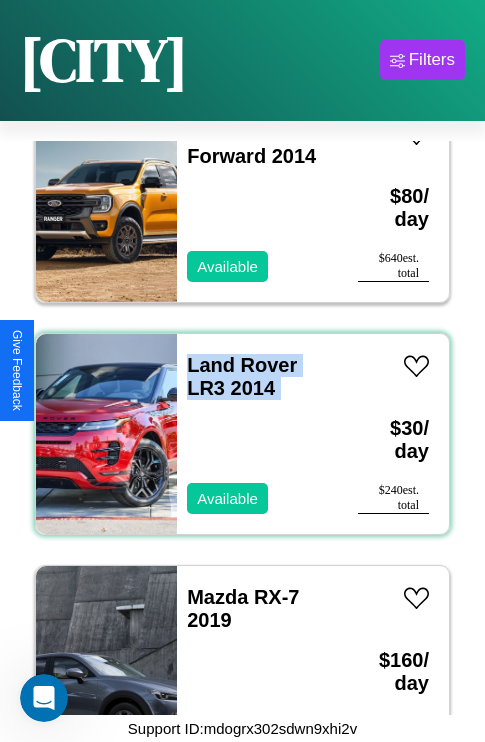 click on "Land Rover   LR3   2014 Available" at bounding box center [257, 434] 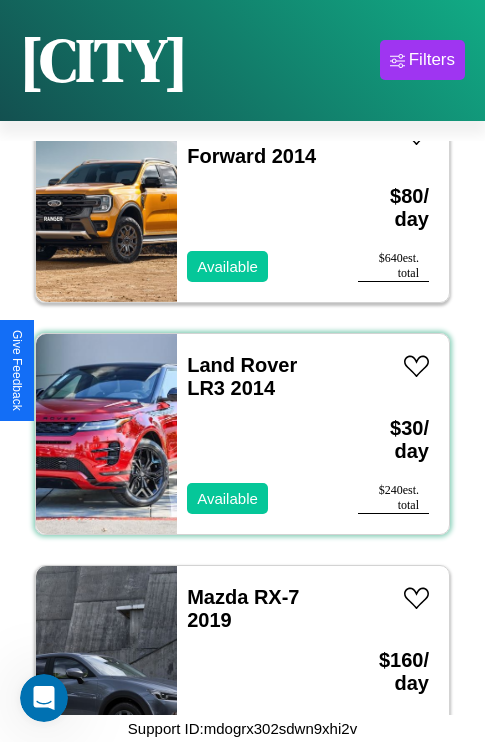 click on "Land Rover   LR3   2014 Available" at bounding box center [257, 434] 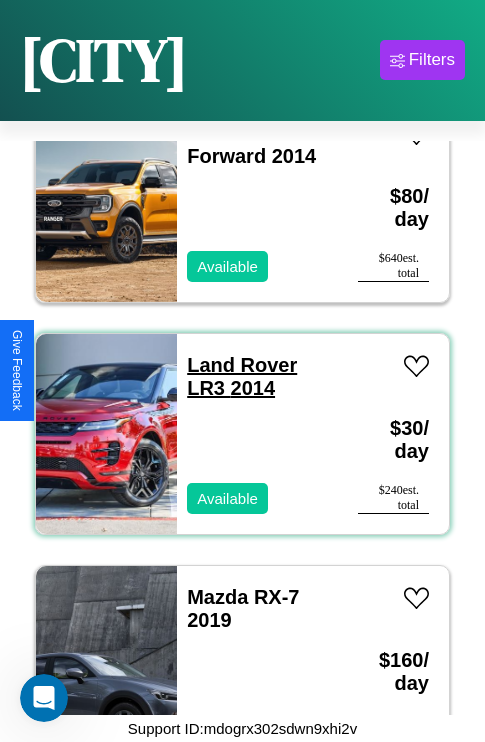 click on "Land Rover   LR3   2014" at bounding box center [242, 376] 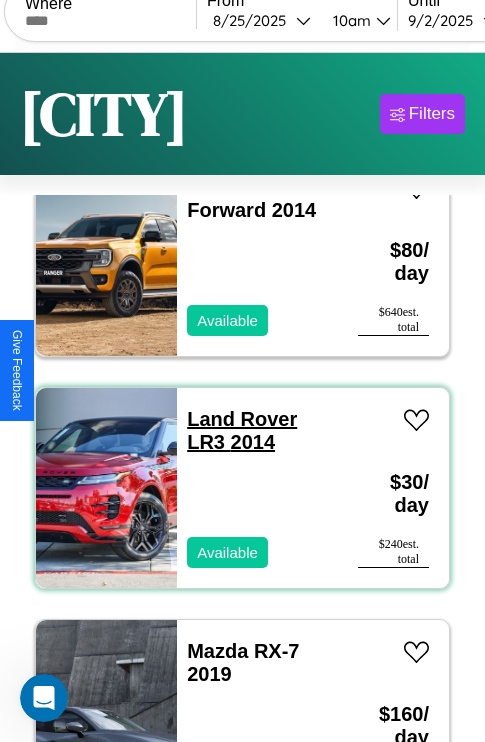 scroll, scrollTop: 0, scrollLeft: 0, axis: both 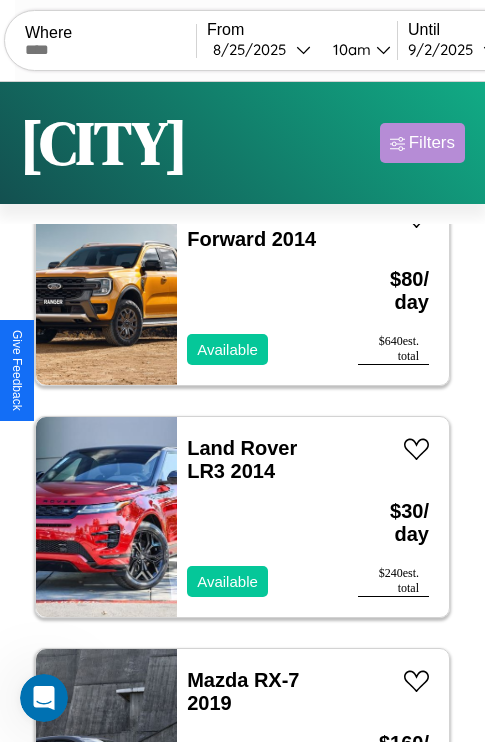 click on "Filters" at bounding box center [432, 143] 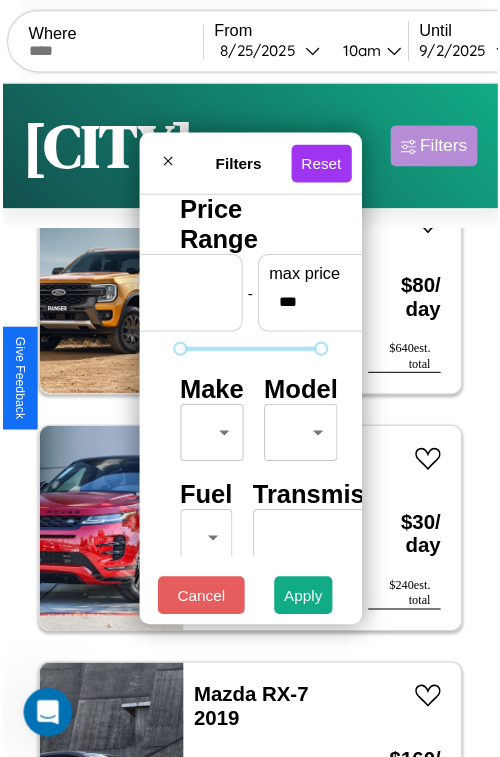 scroll, scrollTop: 59, scrollLeft: 0, axis: vertical 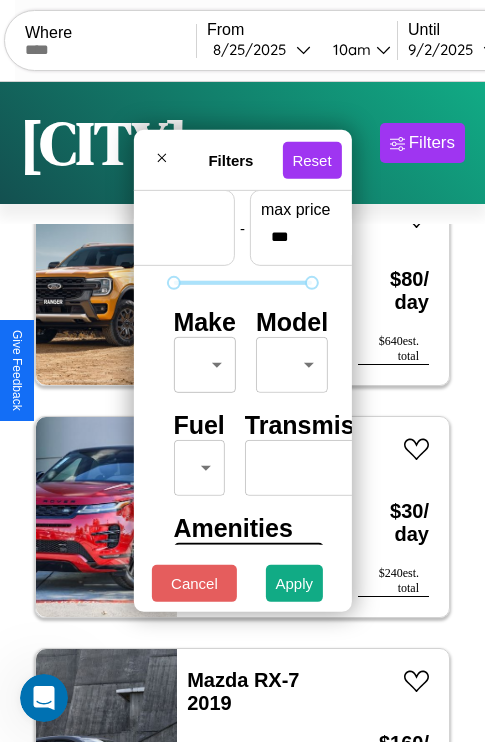click on "CarGo Where From 8 / 25 / 2025 10am Until 9 / 2 / 2025 10am Become a Host Login Sign Up [CITY] Filters 26  cars in this area These cars can be picked up in this city. Bentley   Arnage   2018 Available $ 60  / day $ 480  est. total Toyota   4-Runner   2019 Available $ 200  / day $ 1600  est. total Lamborghini   Aventador   2018 Available $ 80  / day $ 640  est. total Chrysler   Grand Voyager   2014 Available $ 90  / day $ 720  est. total Subaru   Crosstrek   2020 Available $ 90  / day $ 720  est. total Ford   Low Cab Forward   2014 Available $ 80  / day $ 640  est. total Land Rover   LR3   2014 Available $ 30  / day $ 240  est. total Mazda   RX-7   2019 Available $ 160  / day $ 1280  est. total Honda   ELITE   2024 Available $ 120  / day $ 960  est. total Chevrolet   S6   2016 Available $ 30  / day $ 240  est. total Land Rover   Defender   2017 Unavailable $ 80  / day $ 640  est. total Hummer   H2   2020 Available $ 100  / day $ 800  est. total BMW   R 1200 C   2023 Available $ 100  / day $ 800  est. total" at bounding box center (242, 412) 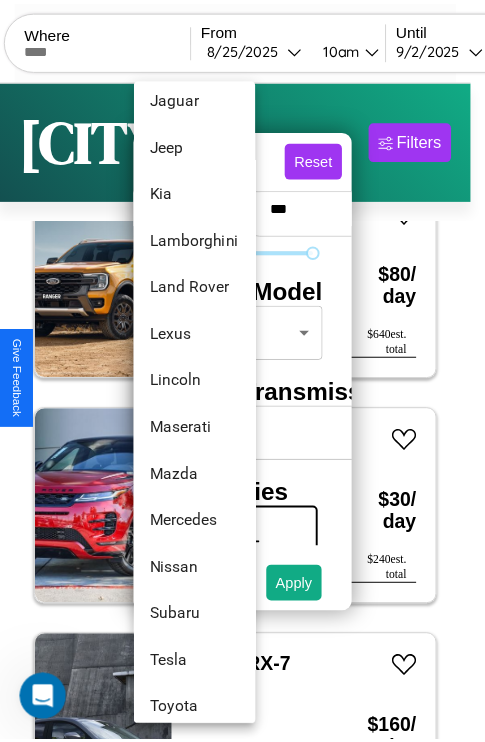 scroll, scrollTop: 998, scrollLeft: 0, axis: vertical 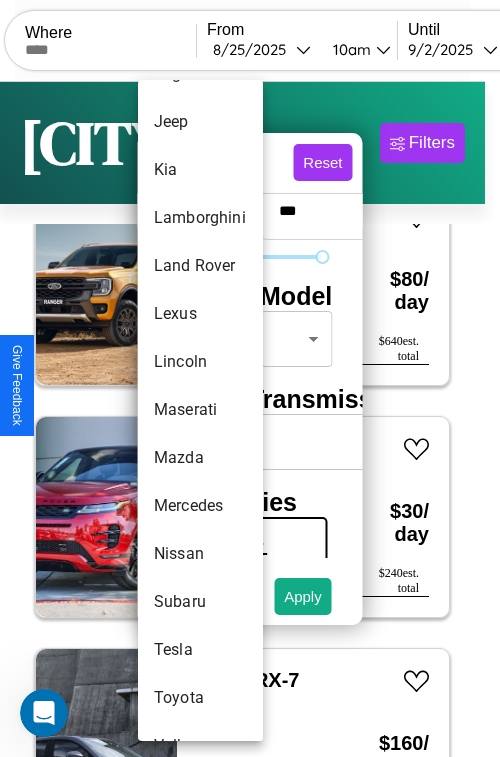 click on "Maserati" at bounding box center [200, 410] 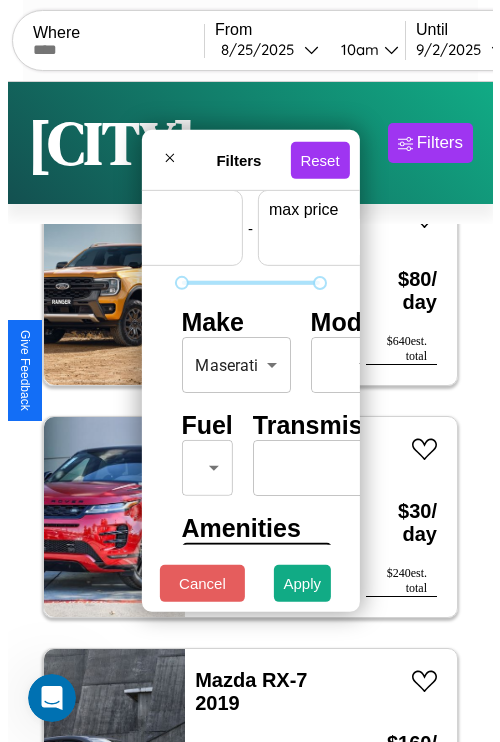 scroll, scrollTop: 59, scrollLeft: 124, axis: both 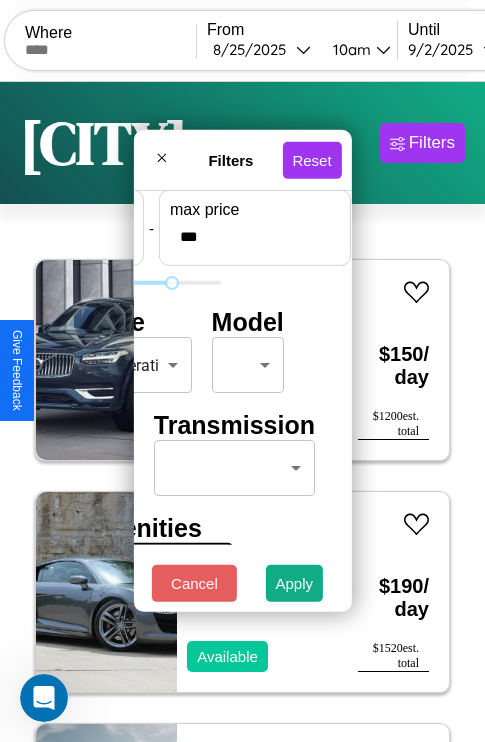 type on "***" 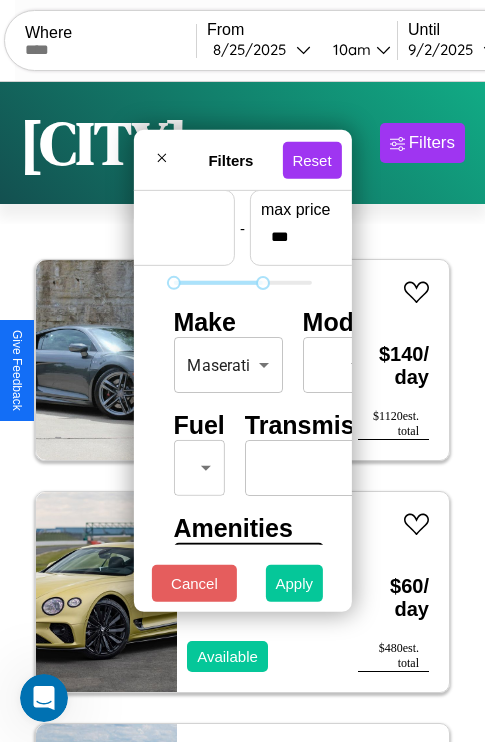 type on "*" 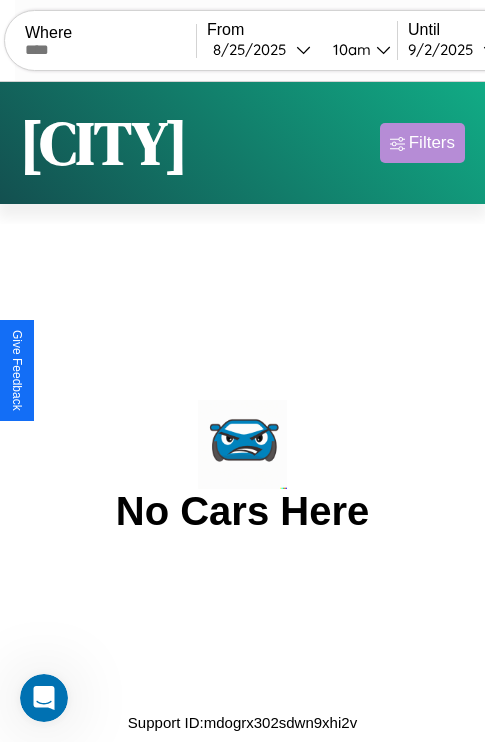 click on "Filters" at bounding box center (432, 143) 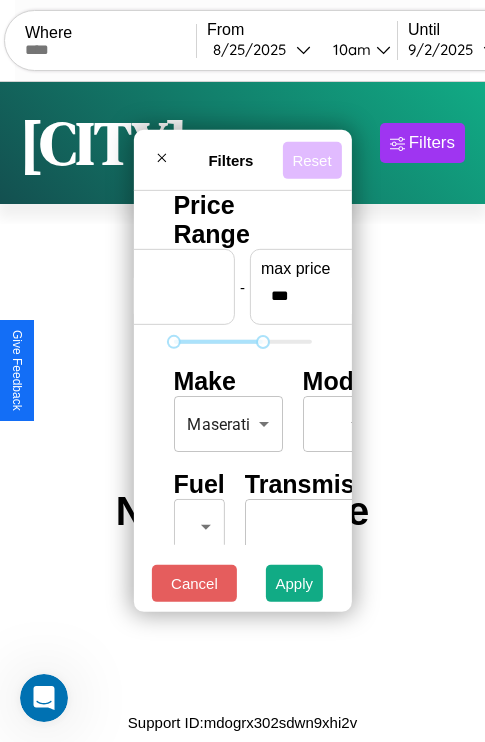 click on "Reset" at bounding box center (311, 159) 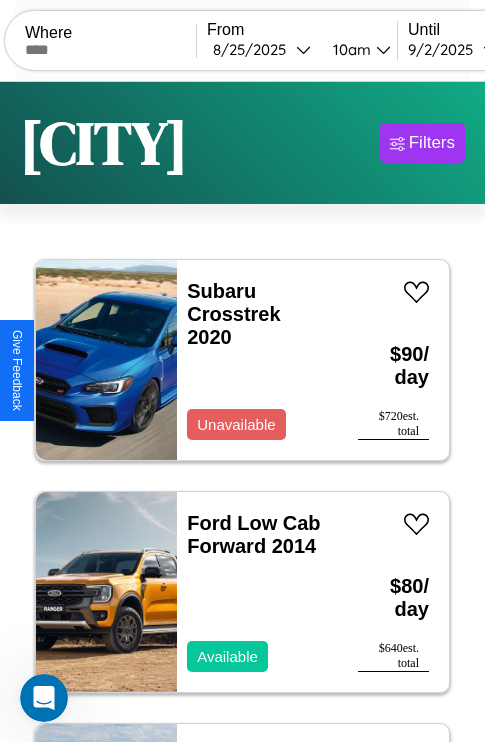 scroll, scrollTop: 95, scrollLeft: 0, axis: vertical 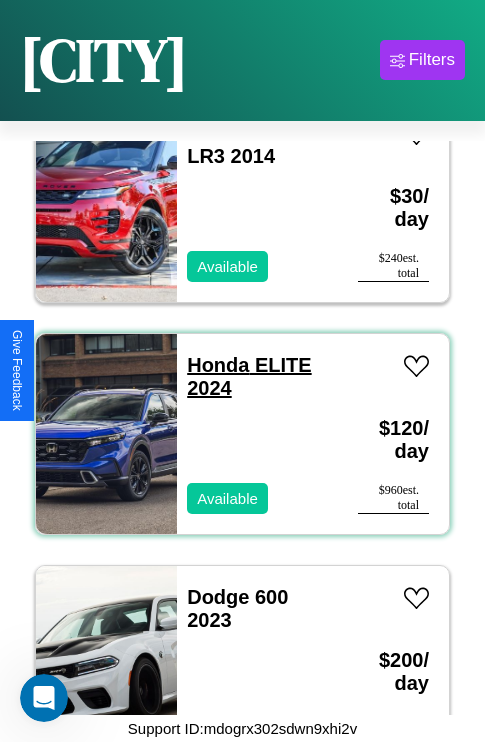 click on "Honda   ELITE   2024" at bounding box center (249, 376) 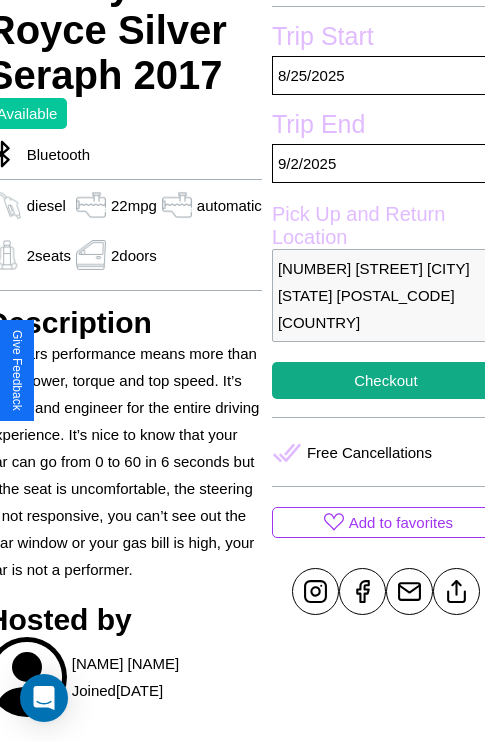 scroll, scrollTop: 405, scrollLeft: 88, axis: both 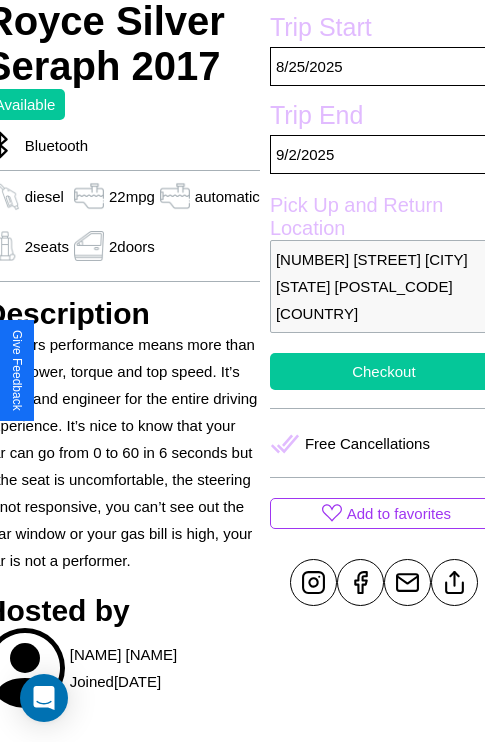click on "Checkout" at bounding box center [384, 371] 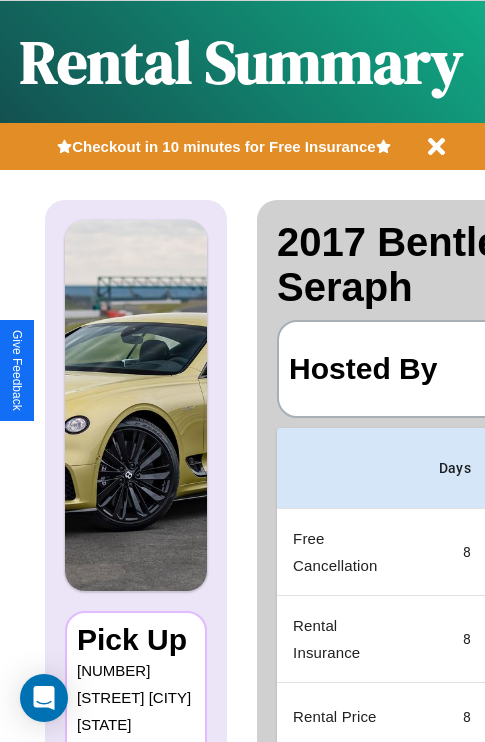scroll, scrollTop: 0, scrollLeft: 378, axis: horizontal 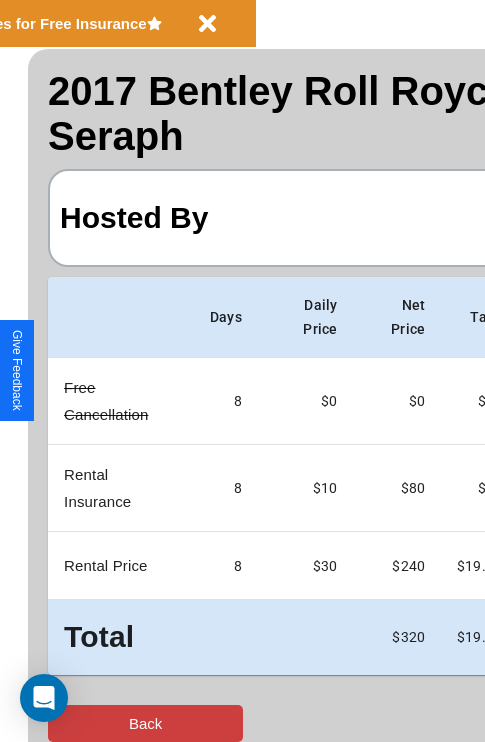 click on "Back" at bounding box center (145, 723) 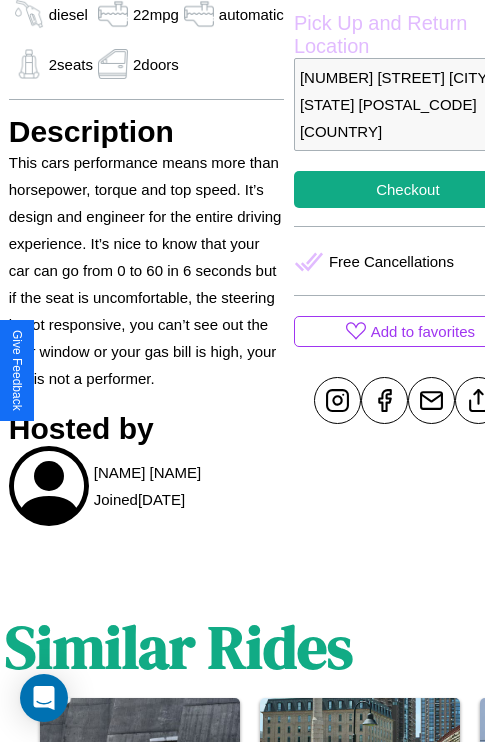 scroll, scrollTop: 616, scrollLeft: 68, axis: both 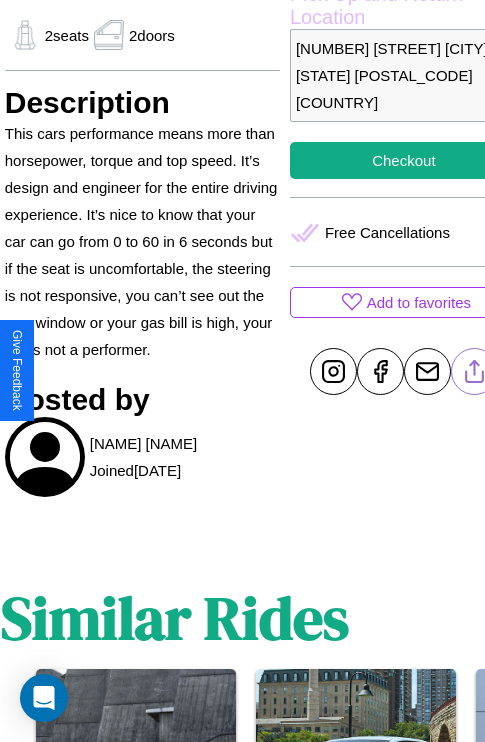 click 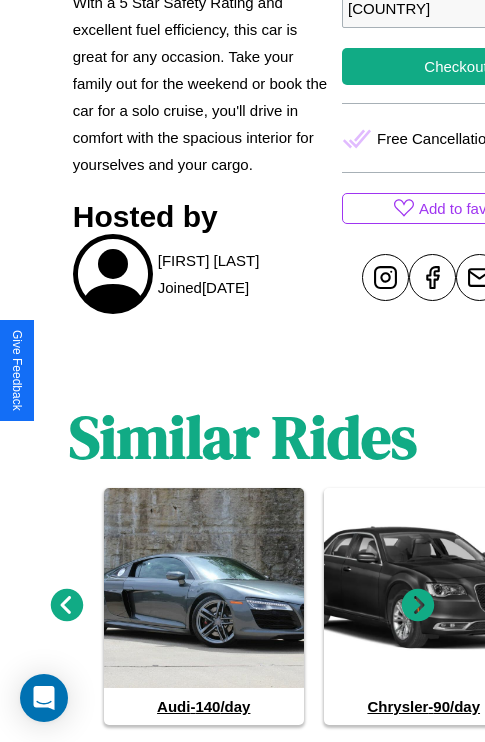 scroll, scrollTop: 840, scrollLeft: 0, axis: vertical 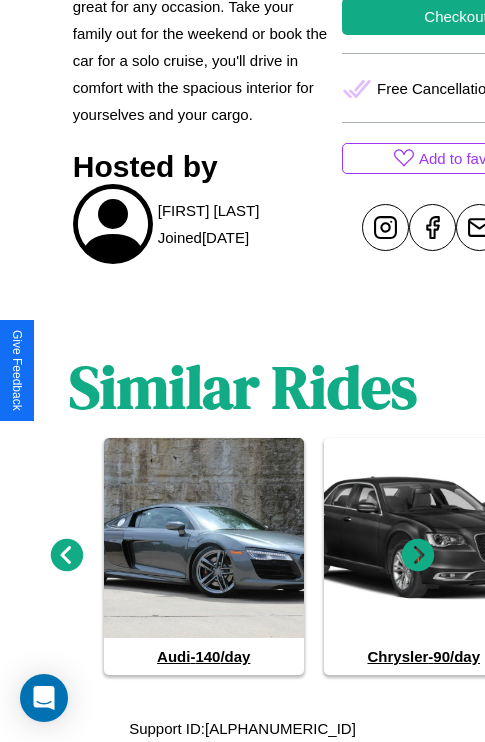 click 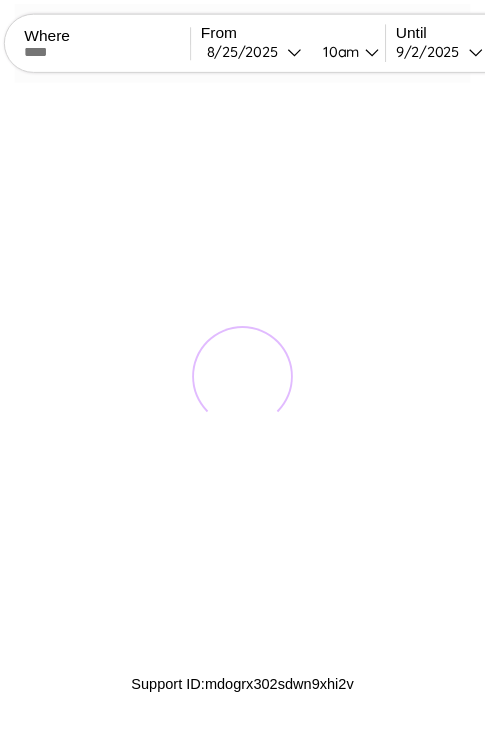 scroll, scrollTop: 0, scrollLeft: 0, axis: both 